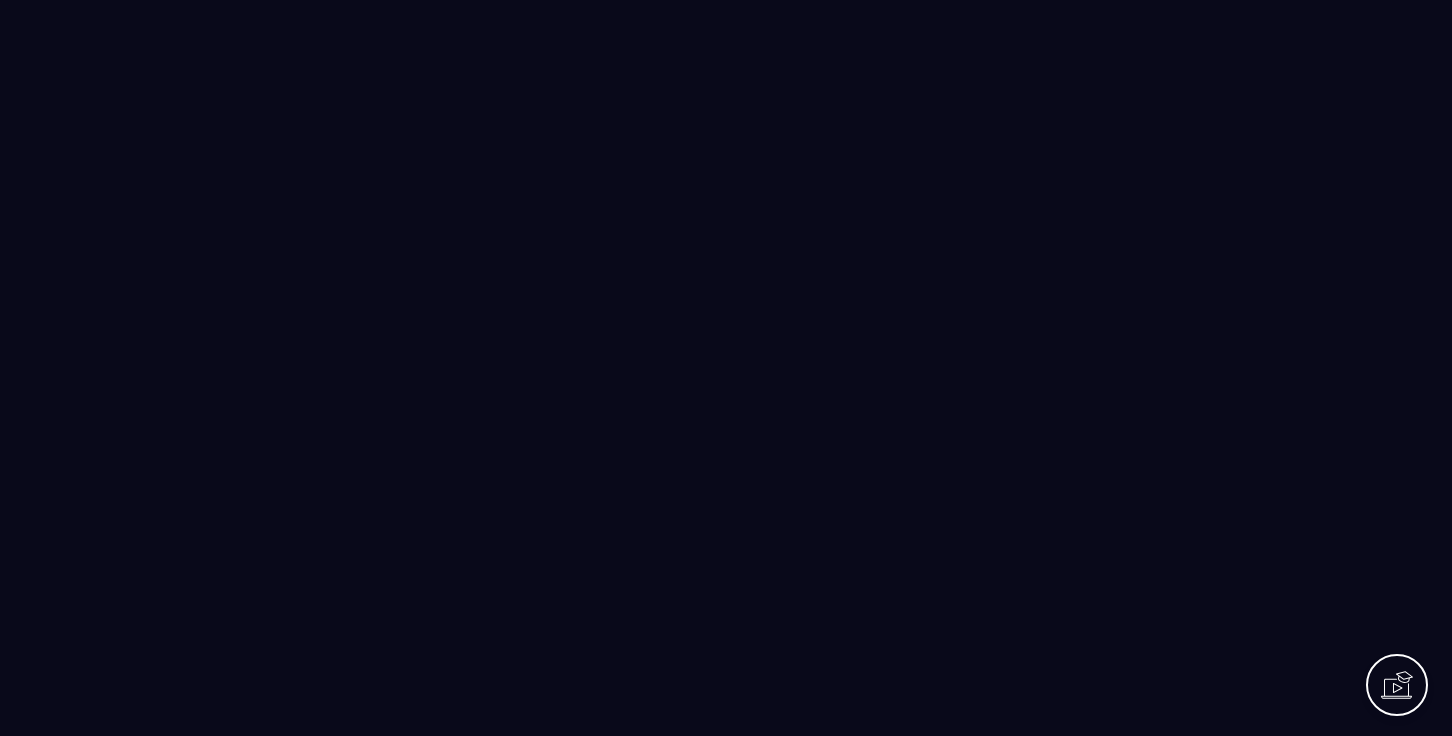 scroll, scrollTop: 0, scrollLeft: 0, axis: both 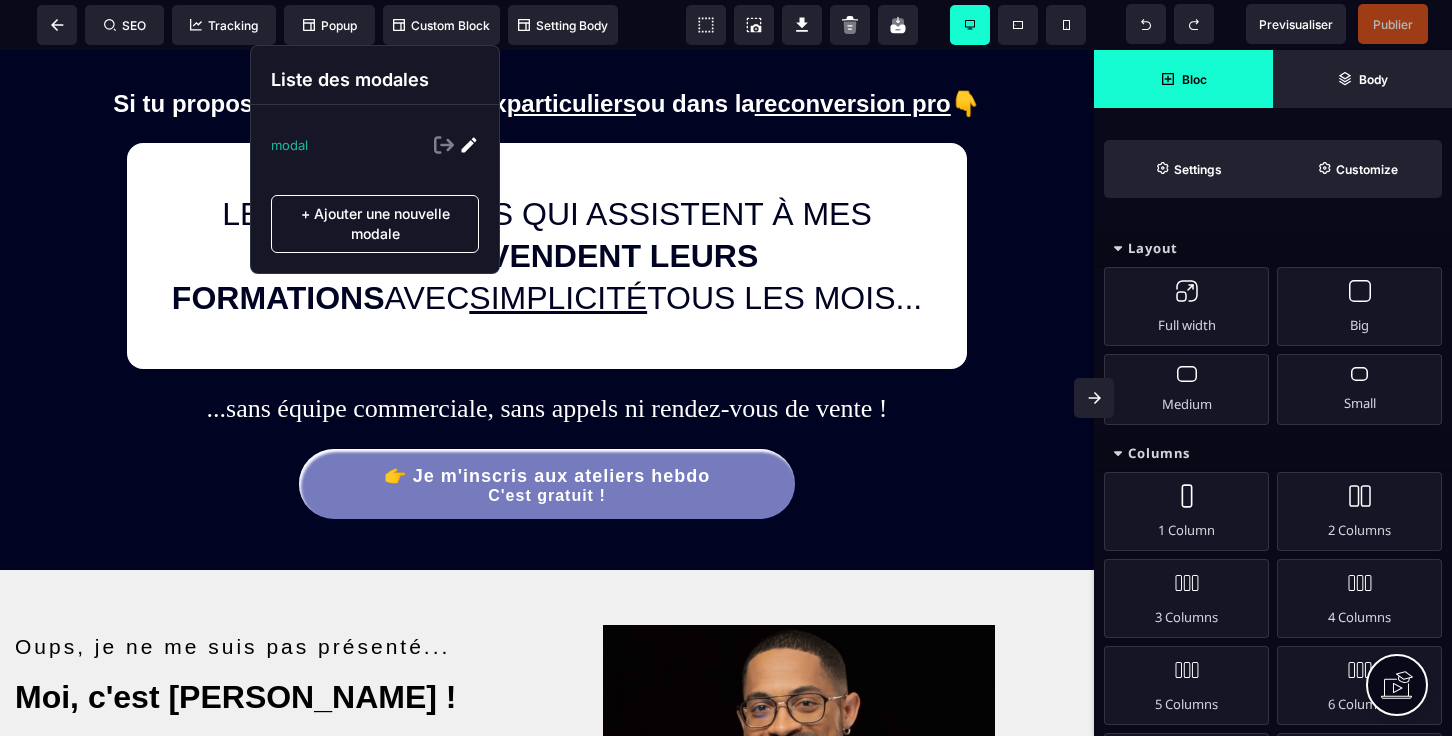 click at bounding box center (469, 145) 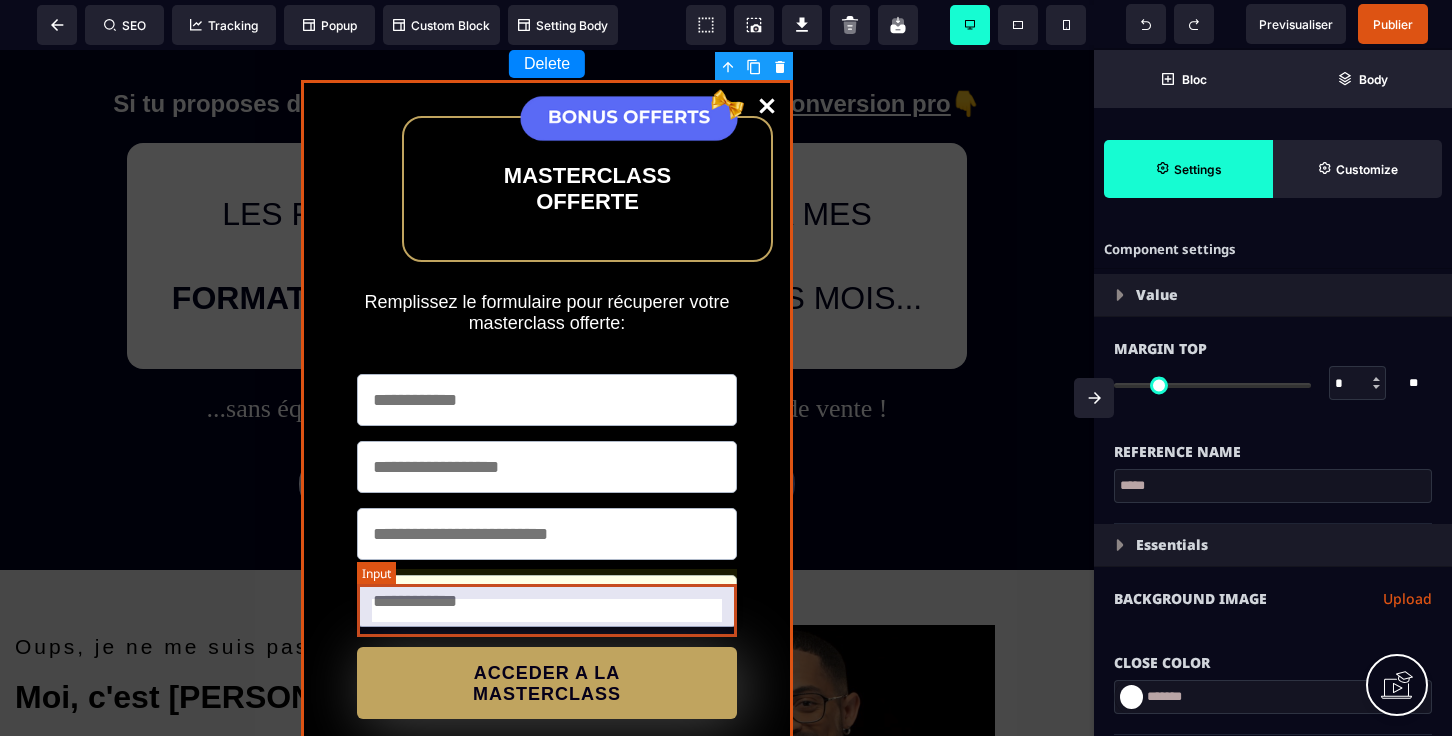 click on "ACCEDER A LA MASTERCLASS En inscrivant vos coordonnées, vous acceptez que nous vous recontactions par téléphone ou mail. Pour en savoir plus sur l'utilisation de vos données personnelles, consultez notre politique de confidentialité." at bounding box center [547, 592] 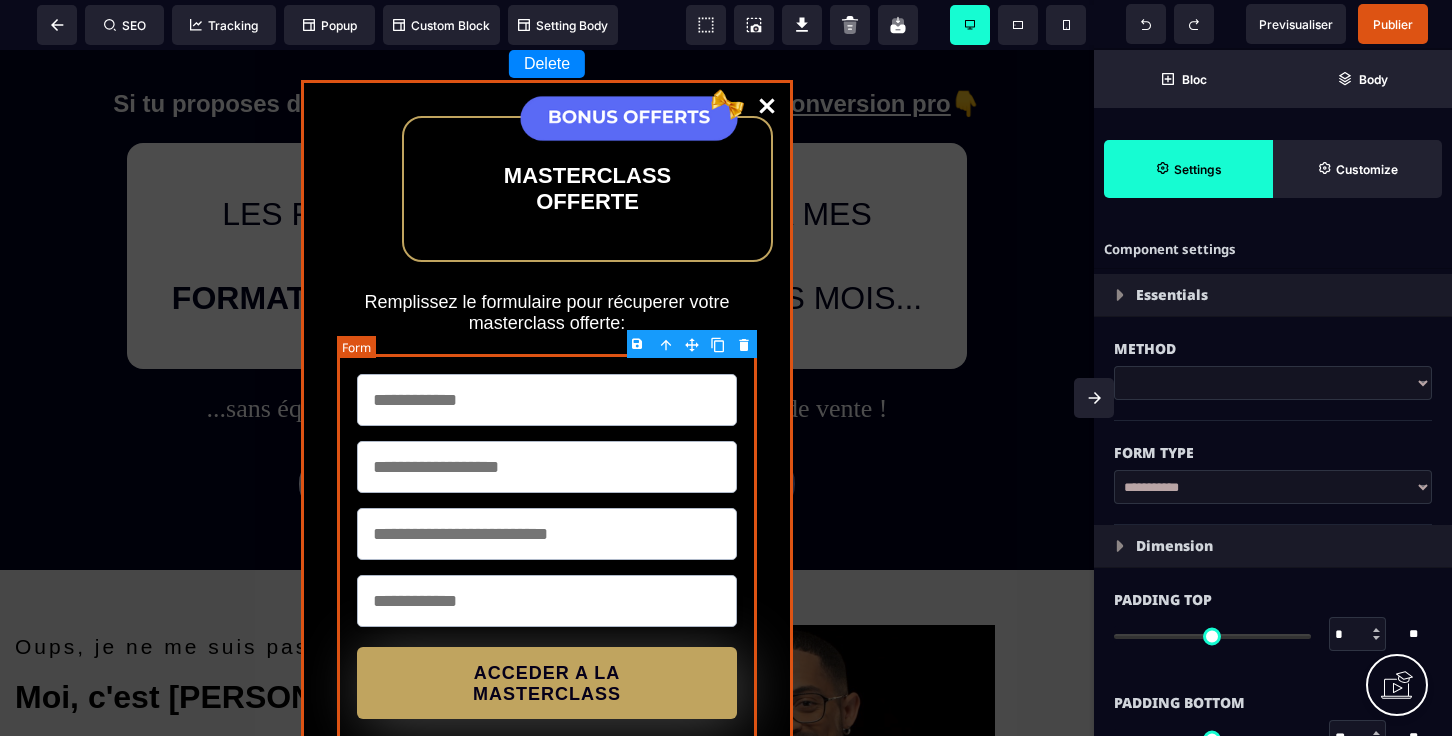 type on "**" 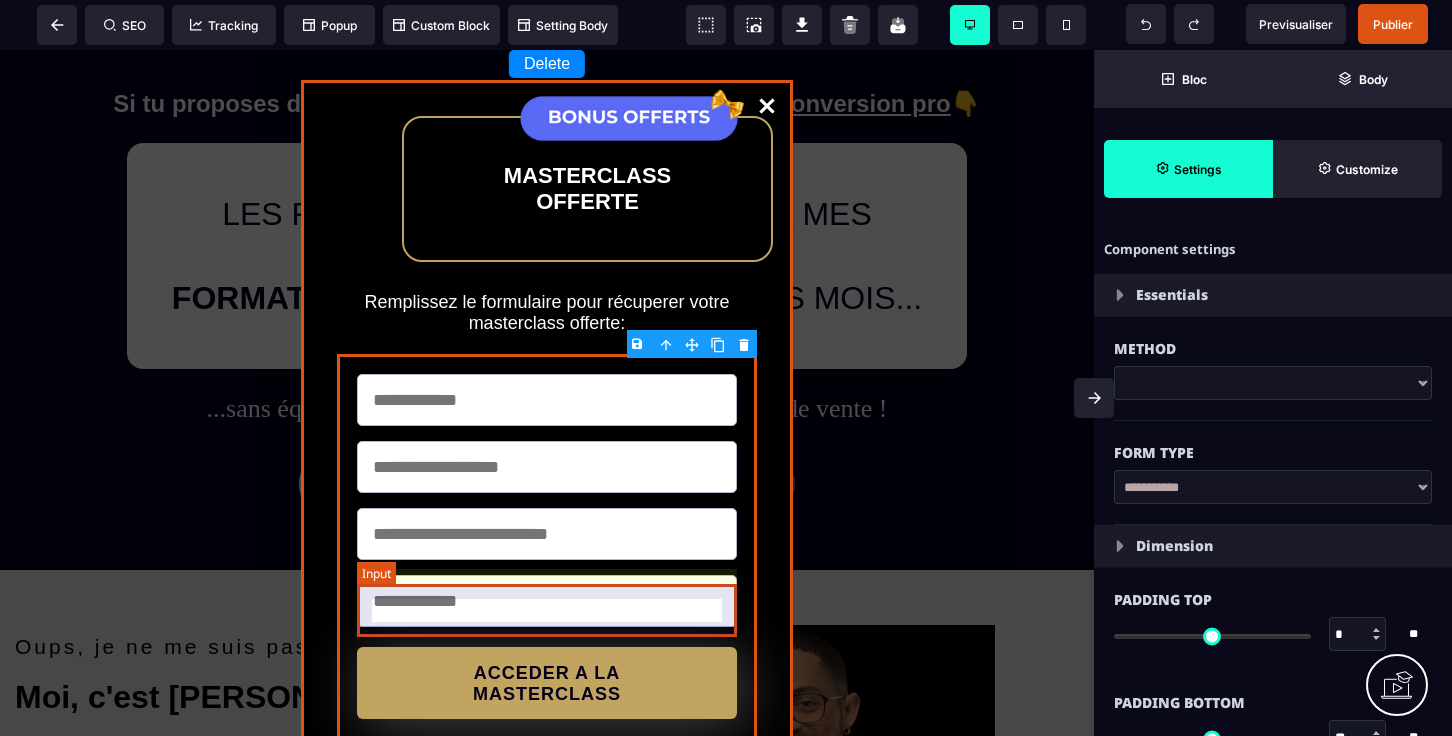 click at bounding box center [547, 601] 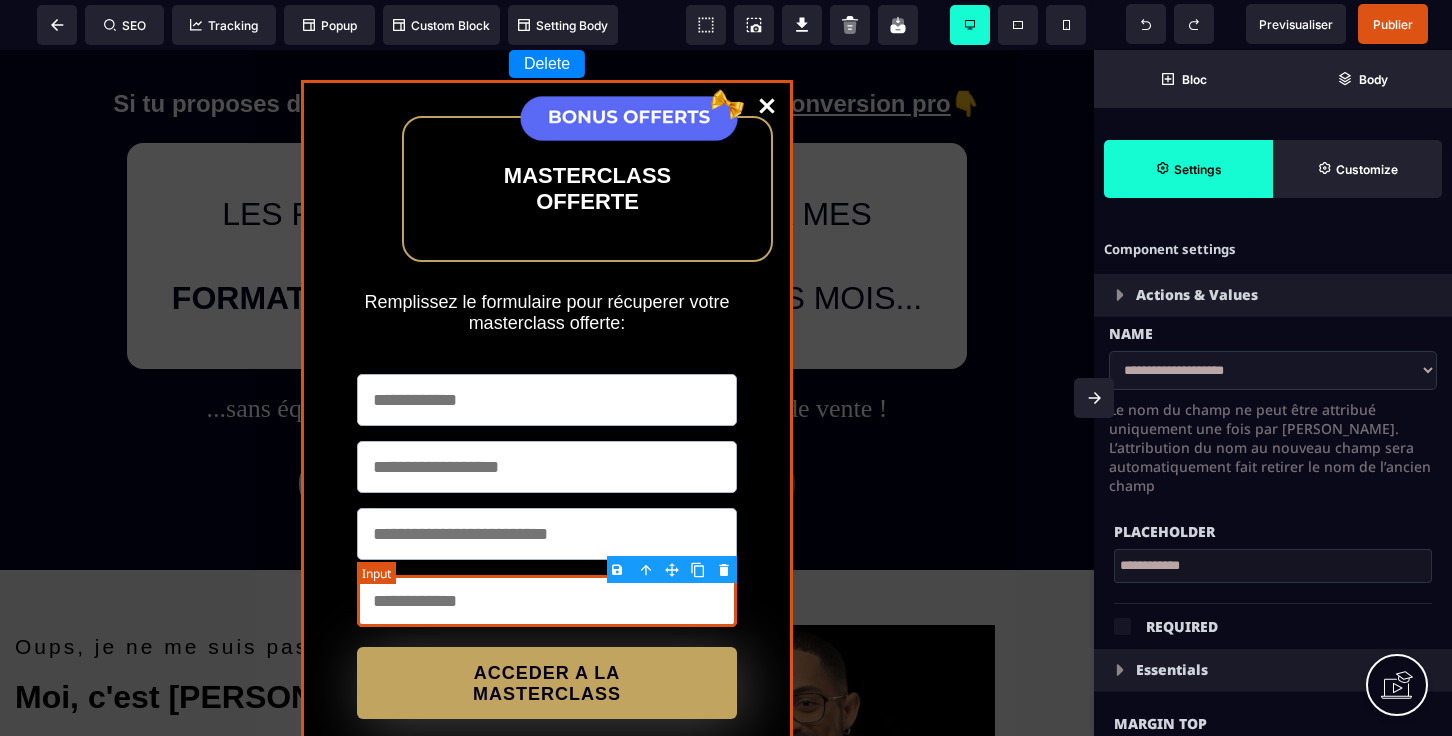 type on "**" 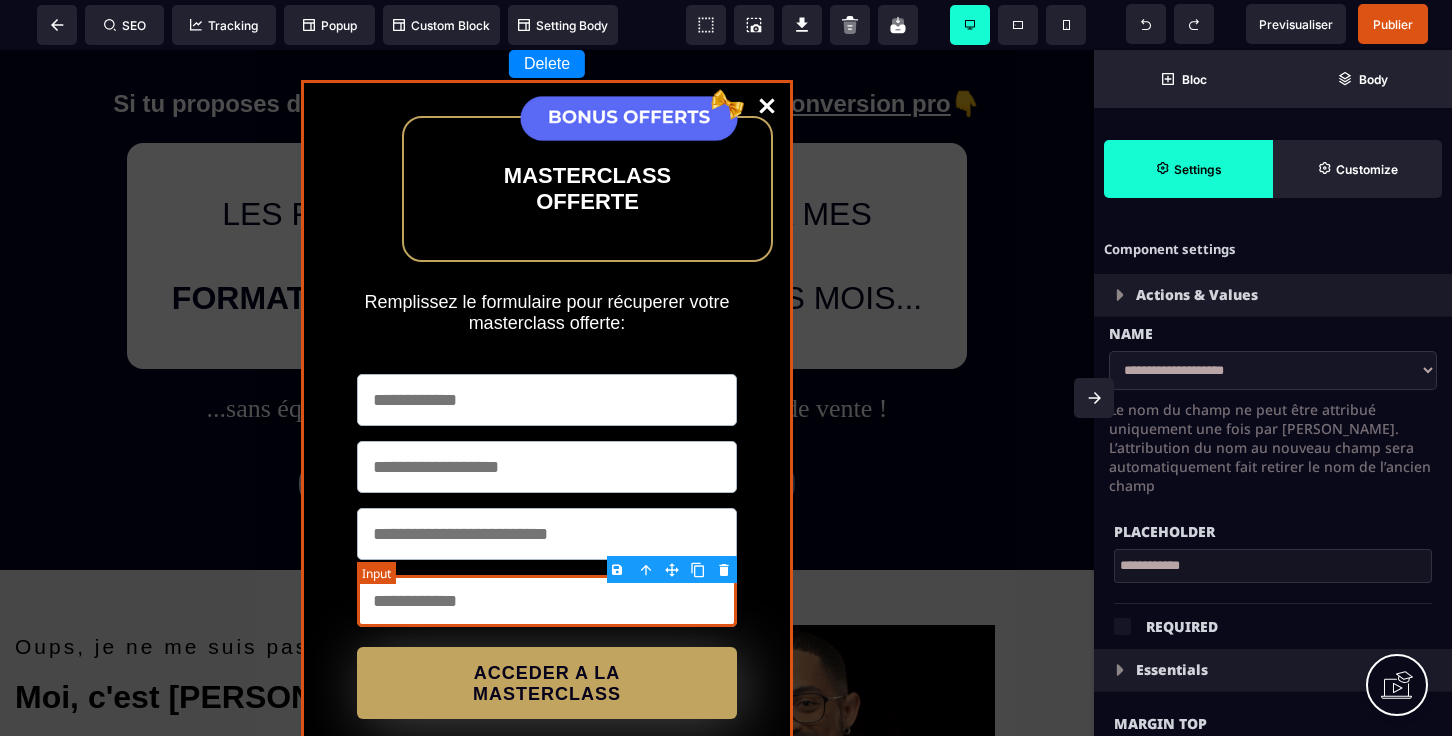 type on "**" 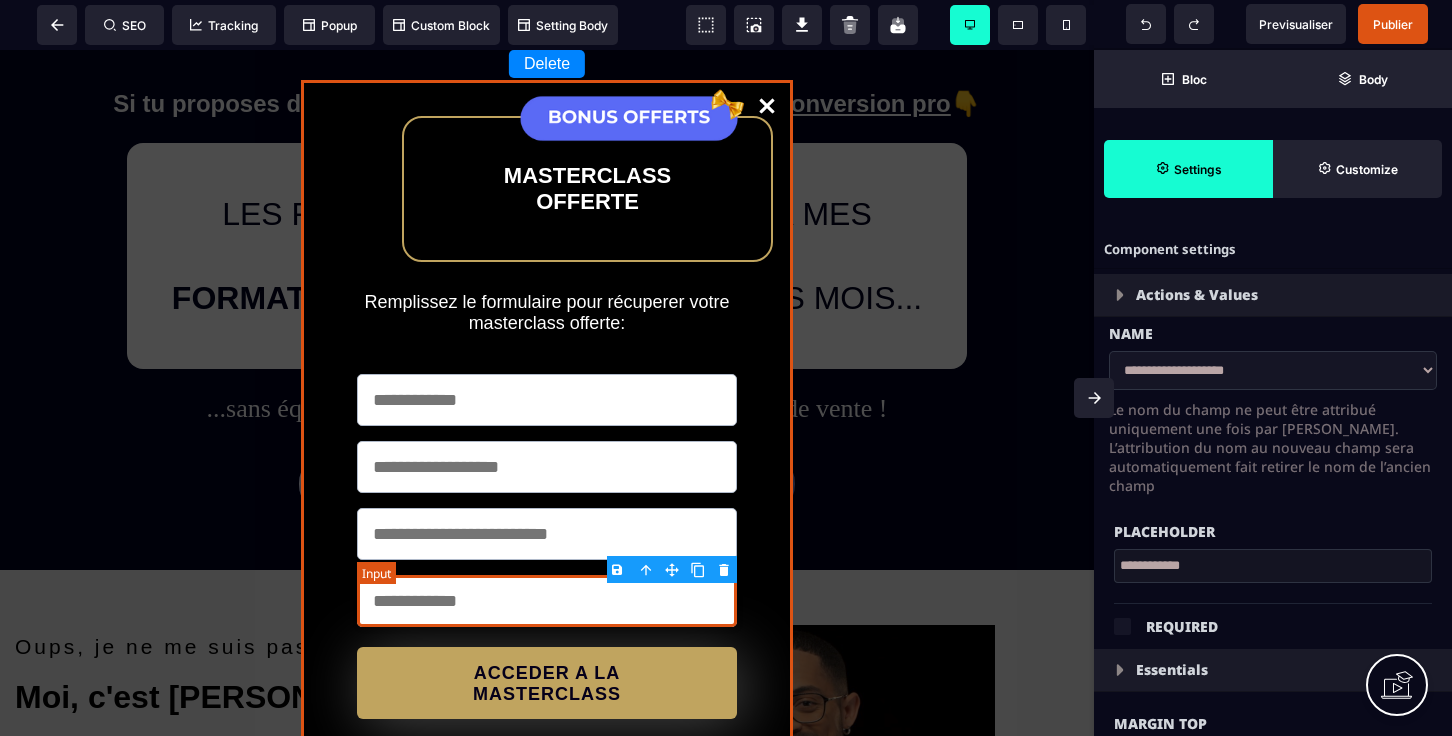 type on "*" 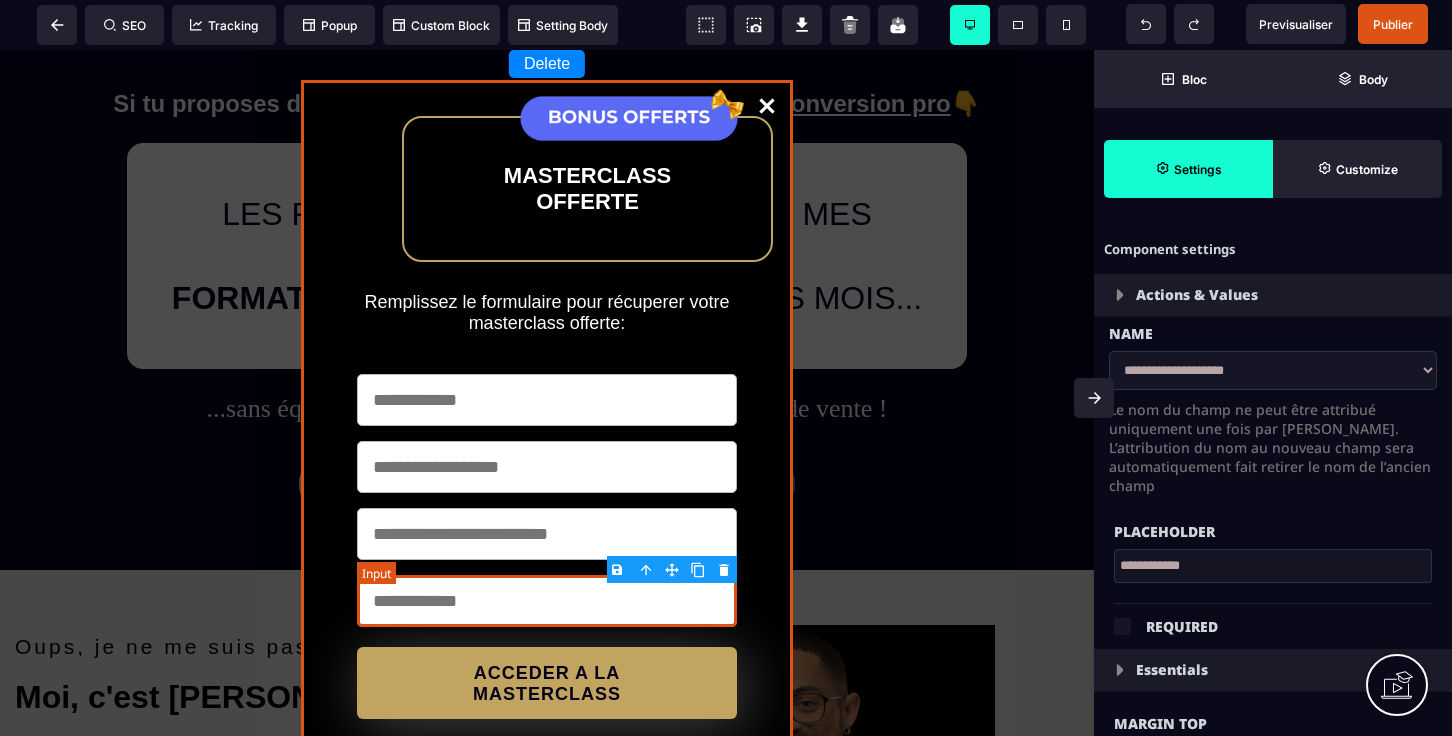 type on "***" 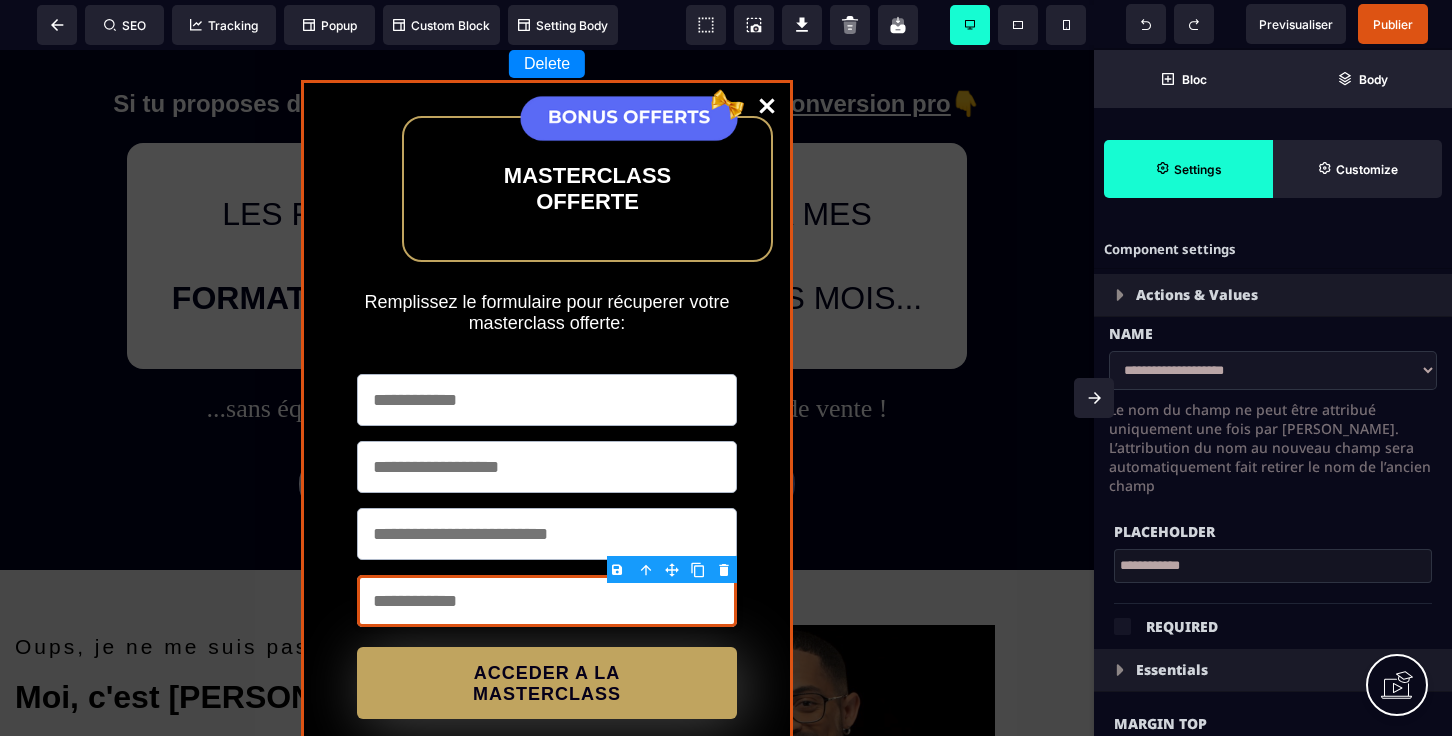 click on "**********" at bounding box center (1273, 566) 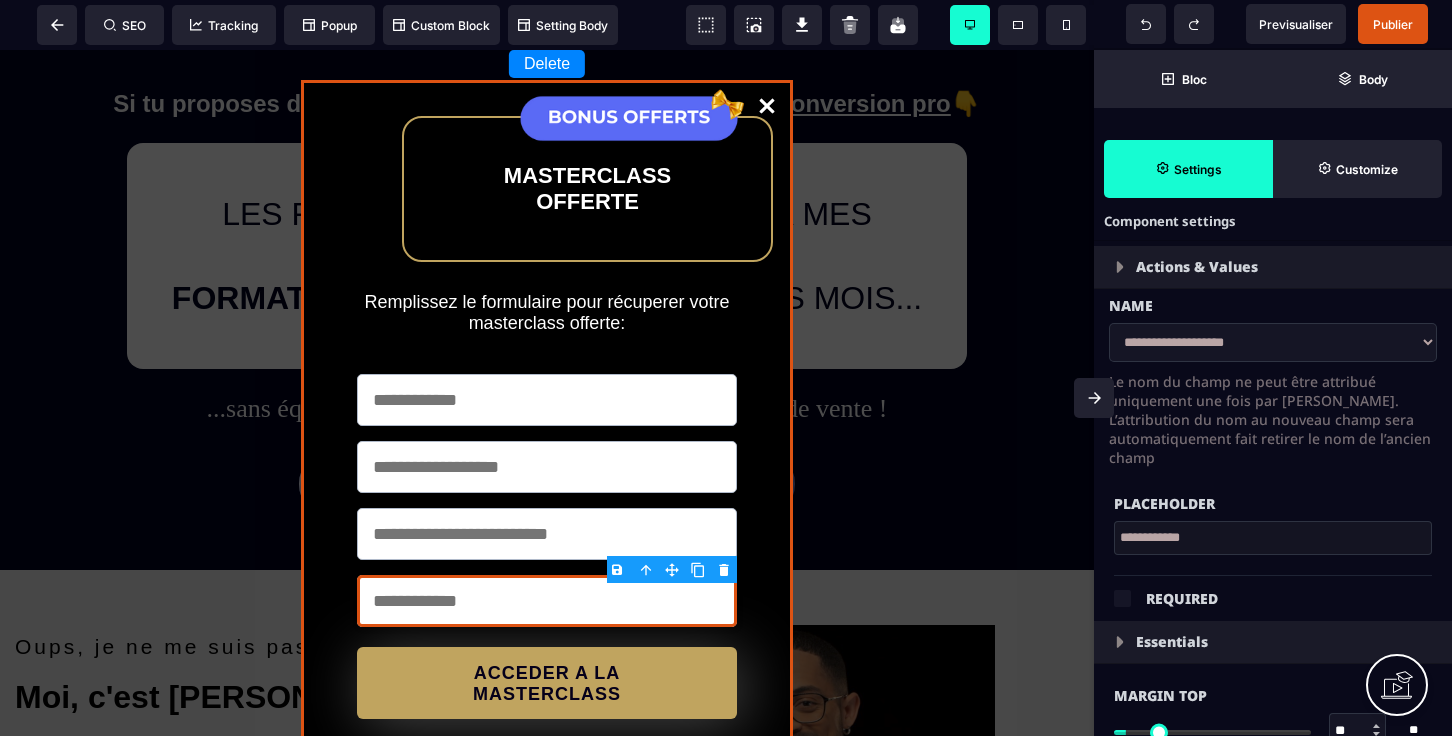 scroll, scrollTop: 53, scrollLeft: 0, axis: vertical 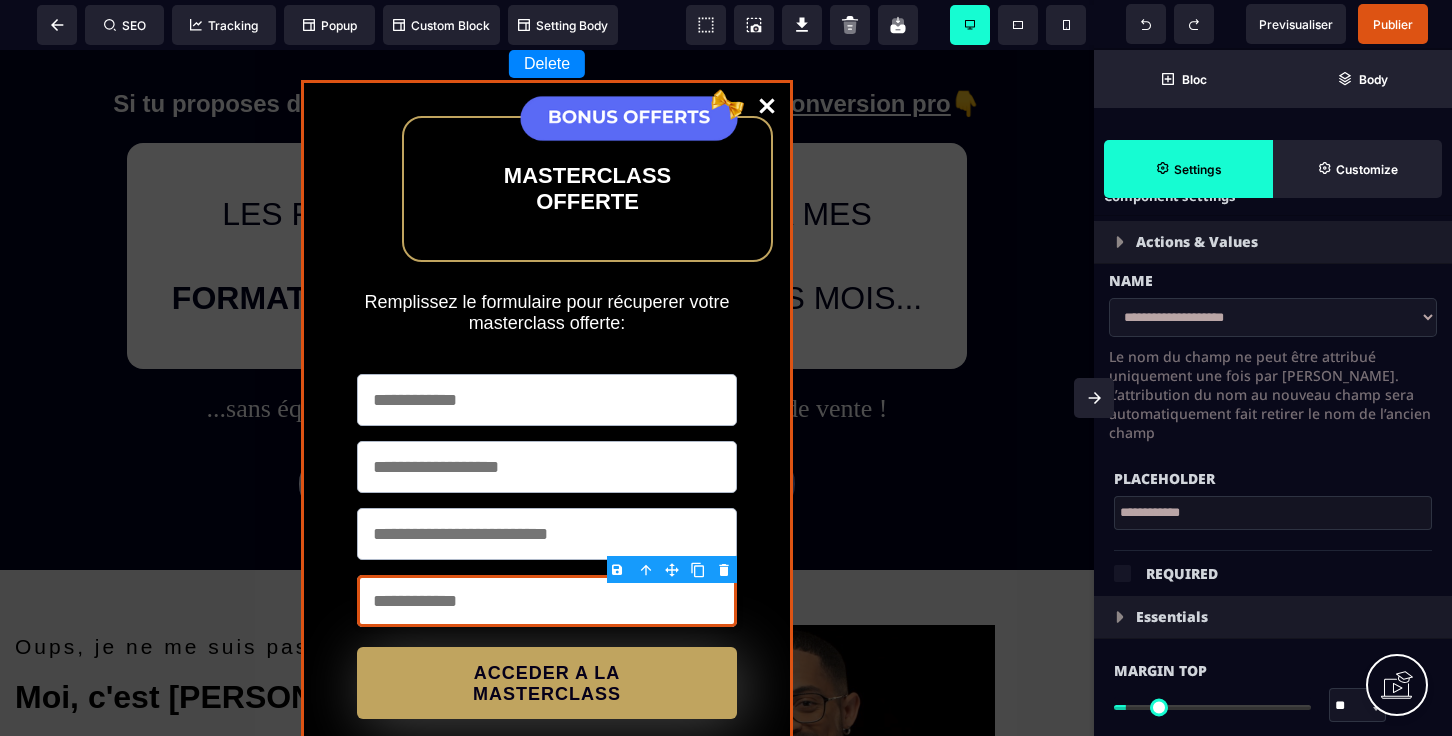 click on "**********" at bounding box center [1273, 513] 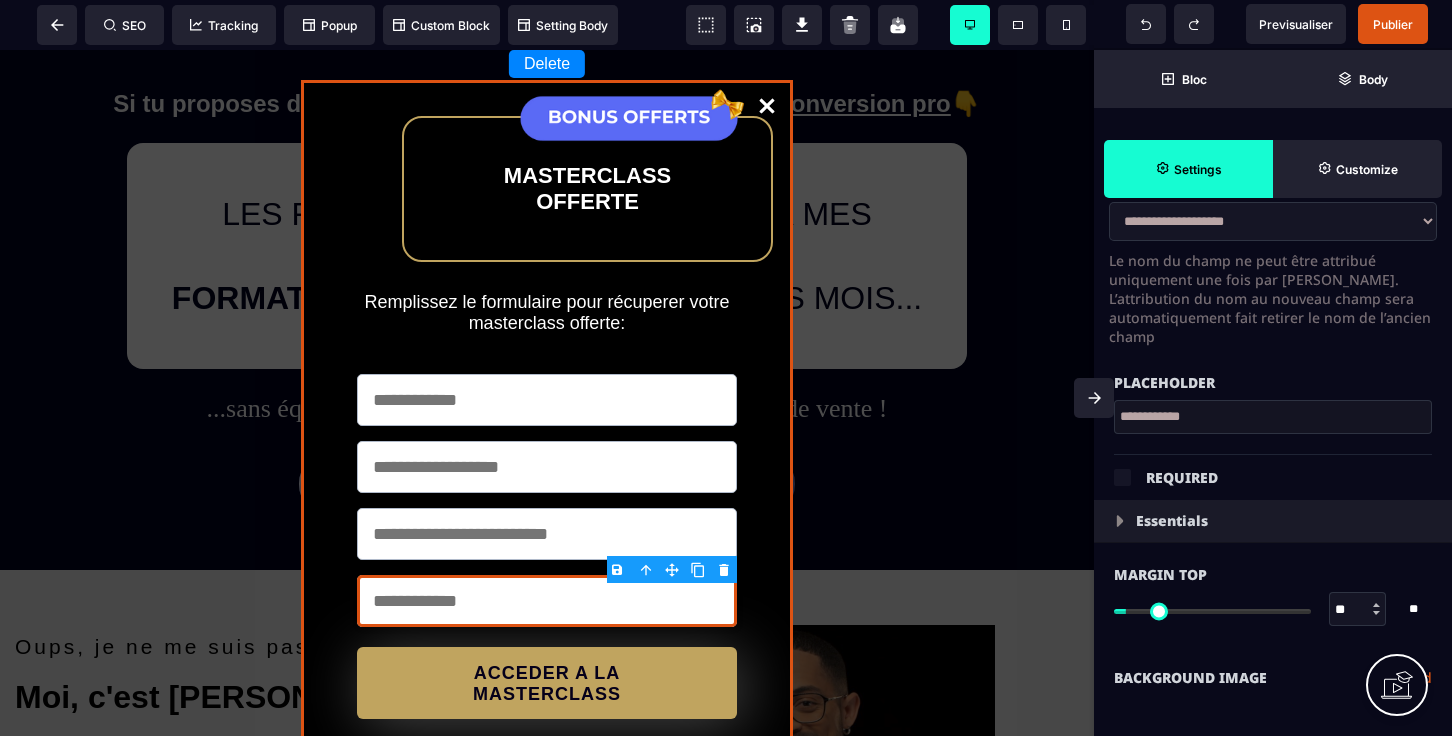 scroll, scrollTop: 234, scrollLeft: 0, axis: vertical 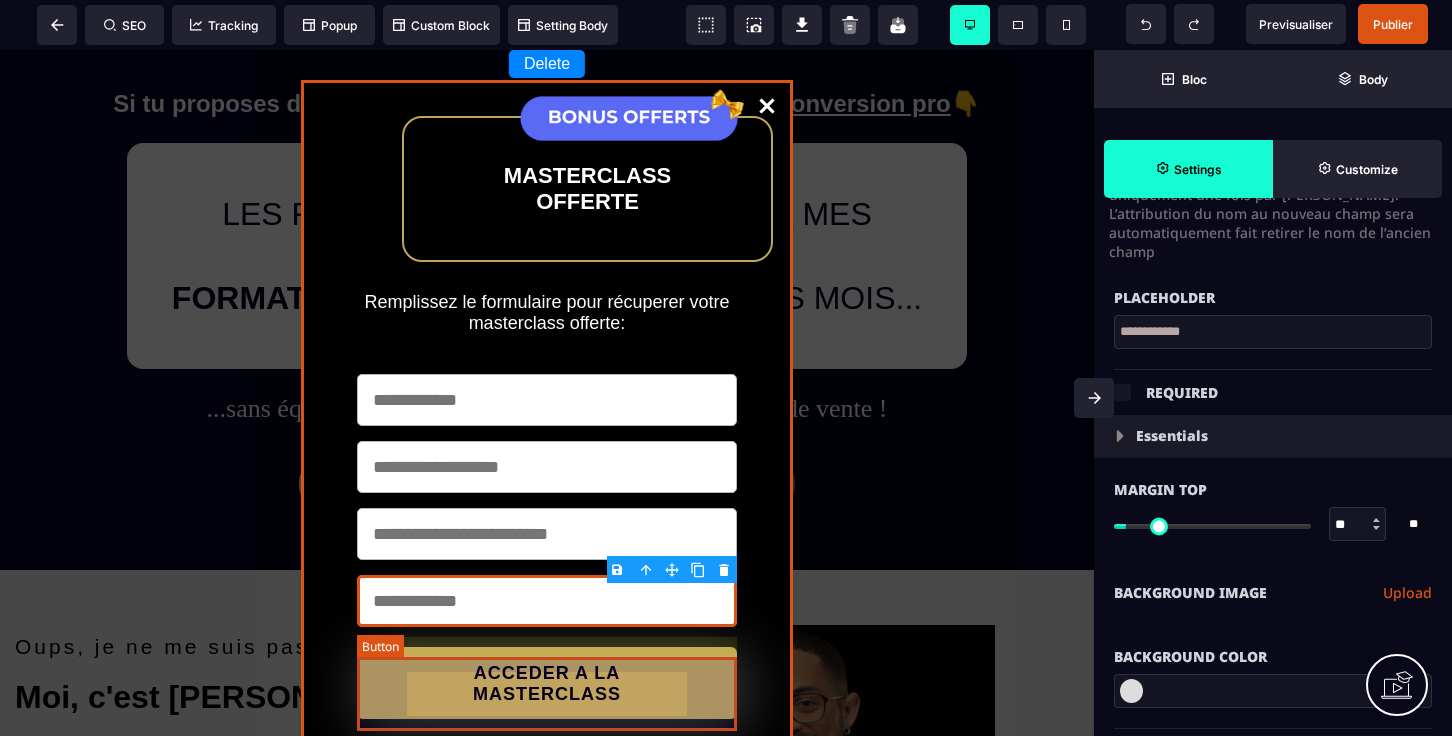 click on "ACCEDER A LA MASTERCLASS" at bounding box center (547, 684) 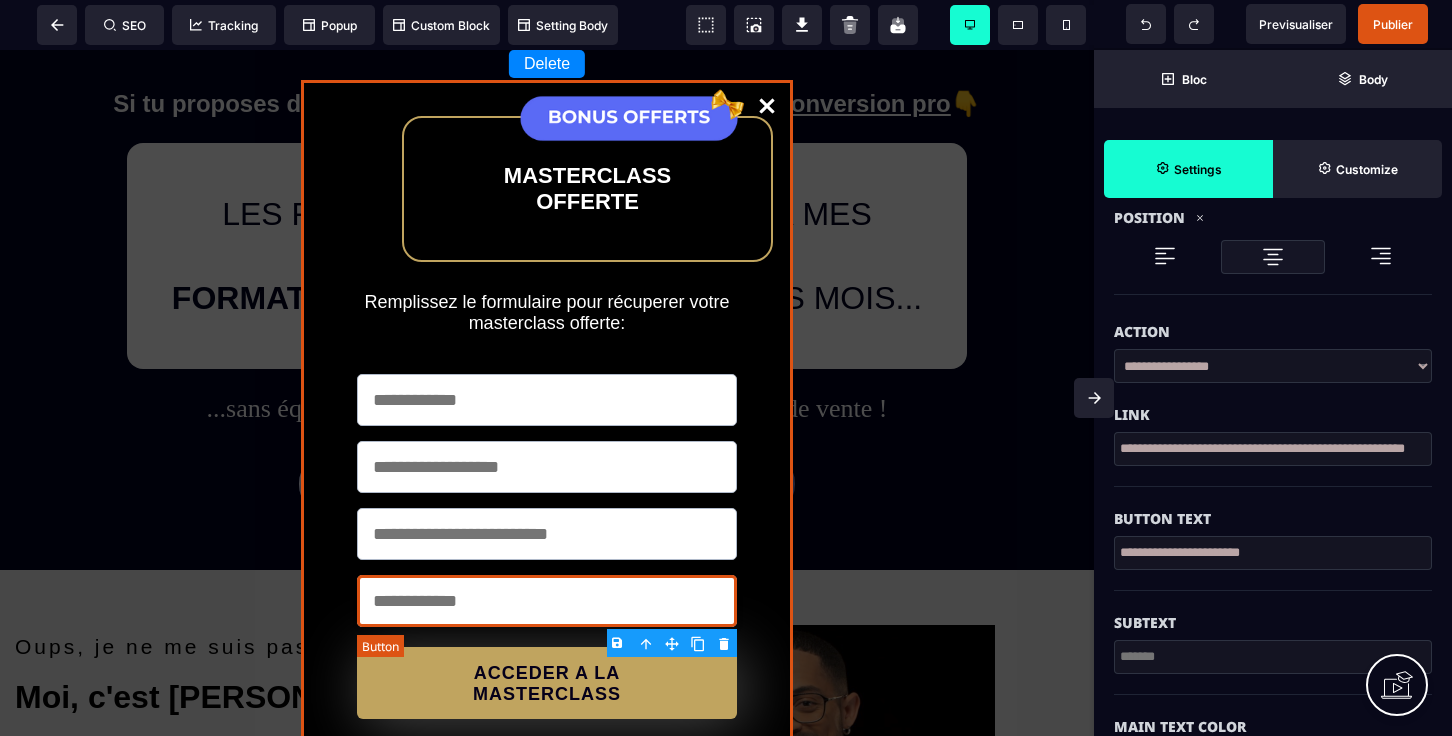 scroll, scrollTop: 0, scrollLeft: 0, axis: both 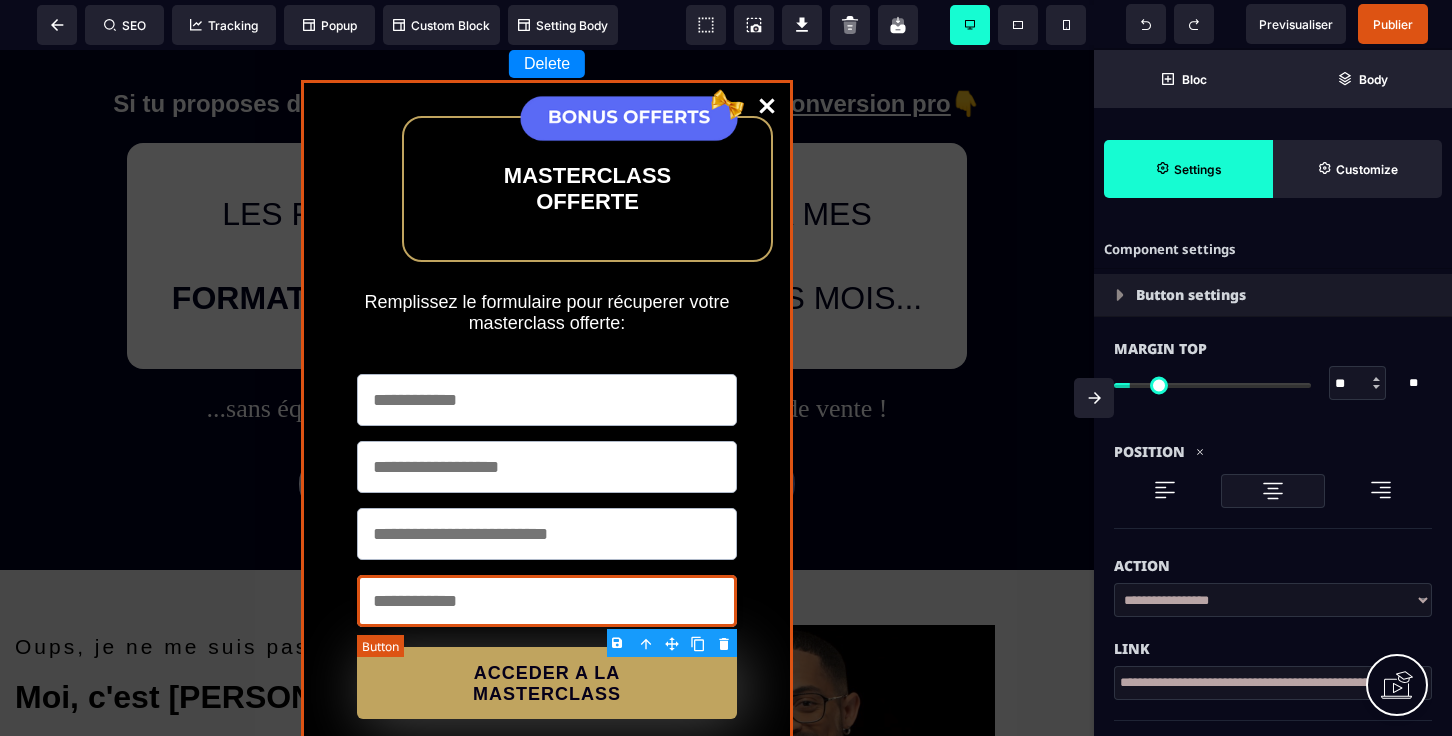 type on "**" 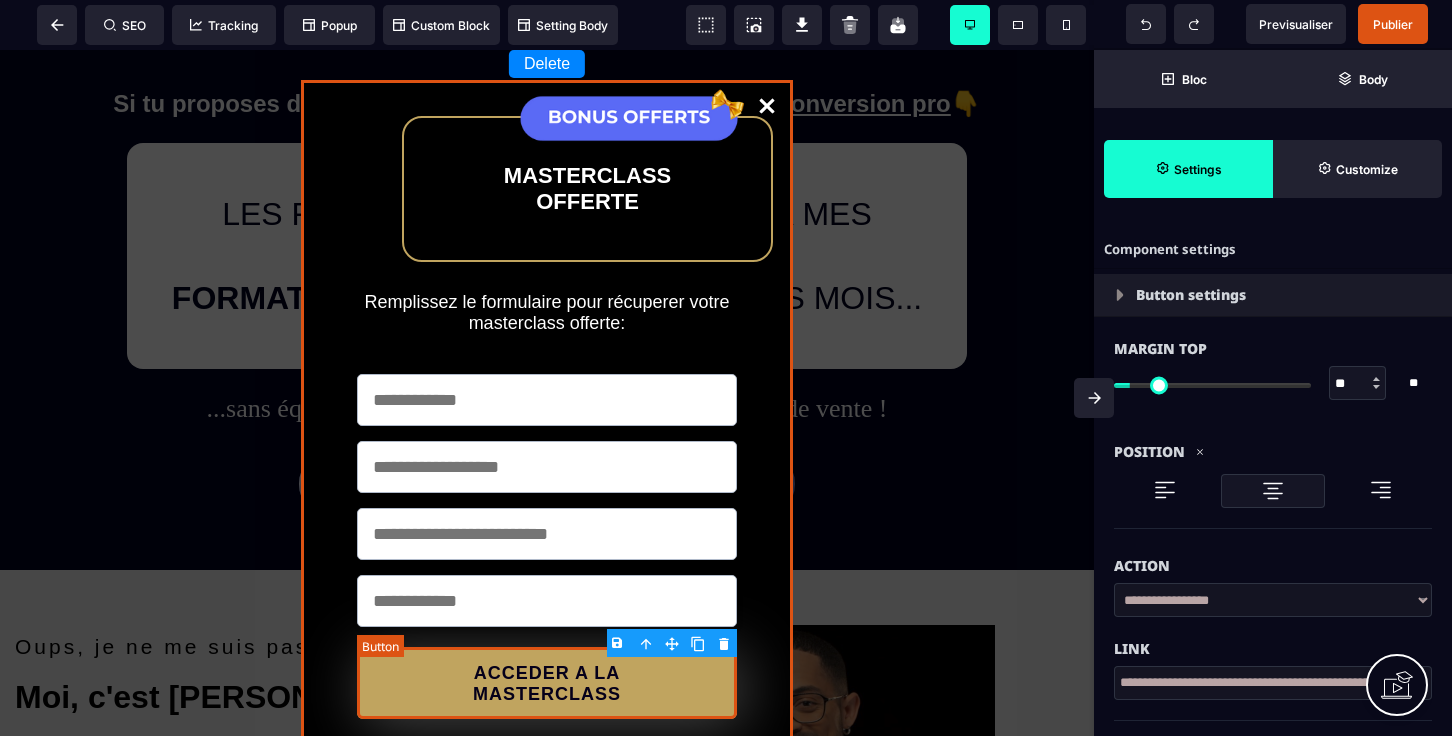 select on "******" 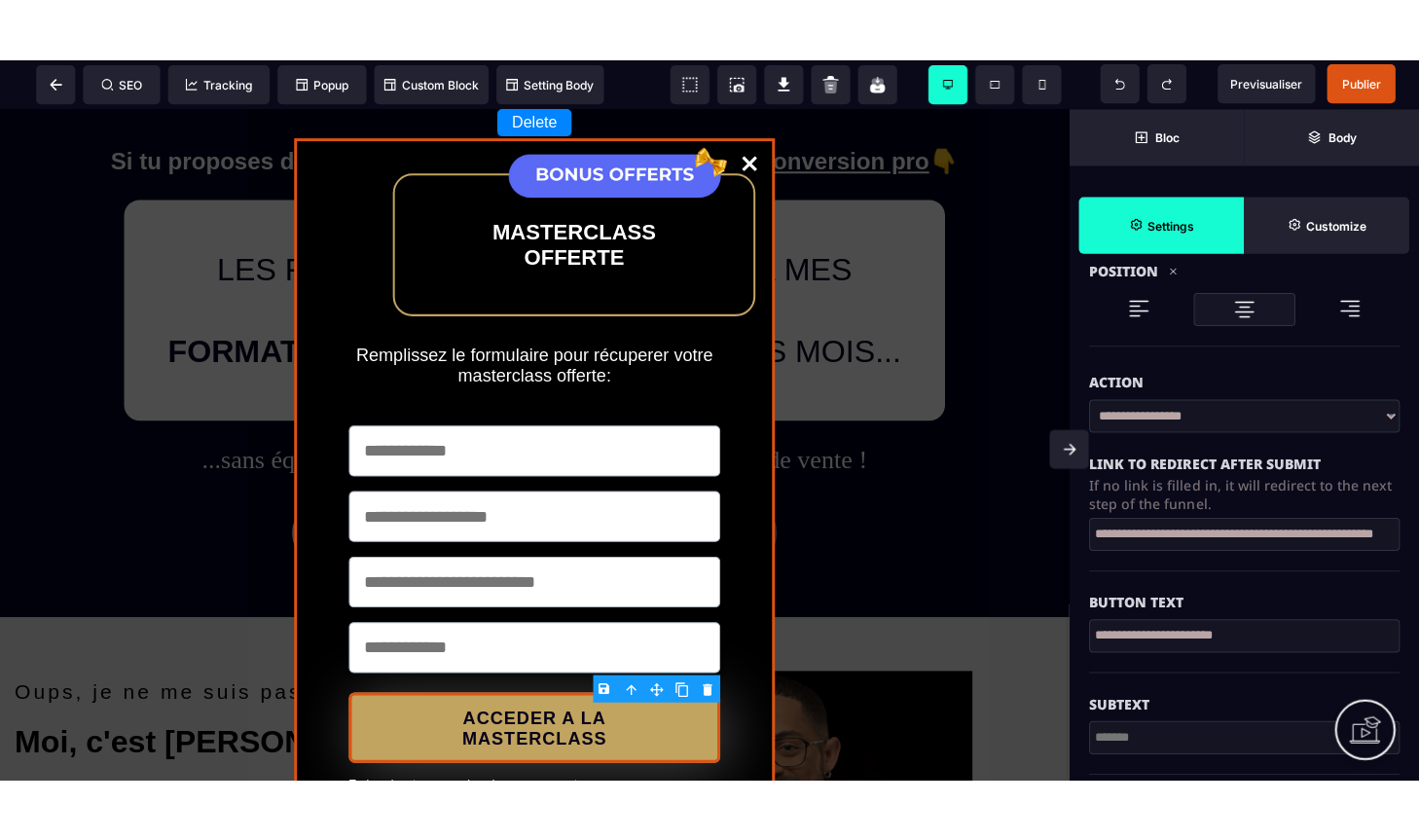 scroll, scrollTop: 249, scrollLeft: 0, axis: vertical 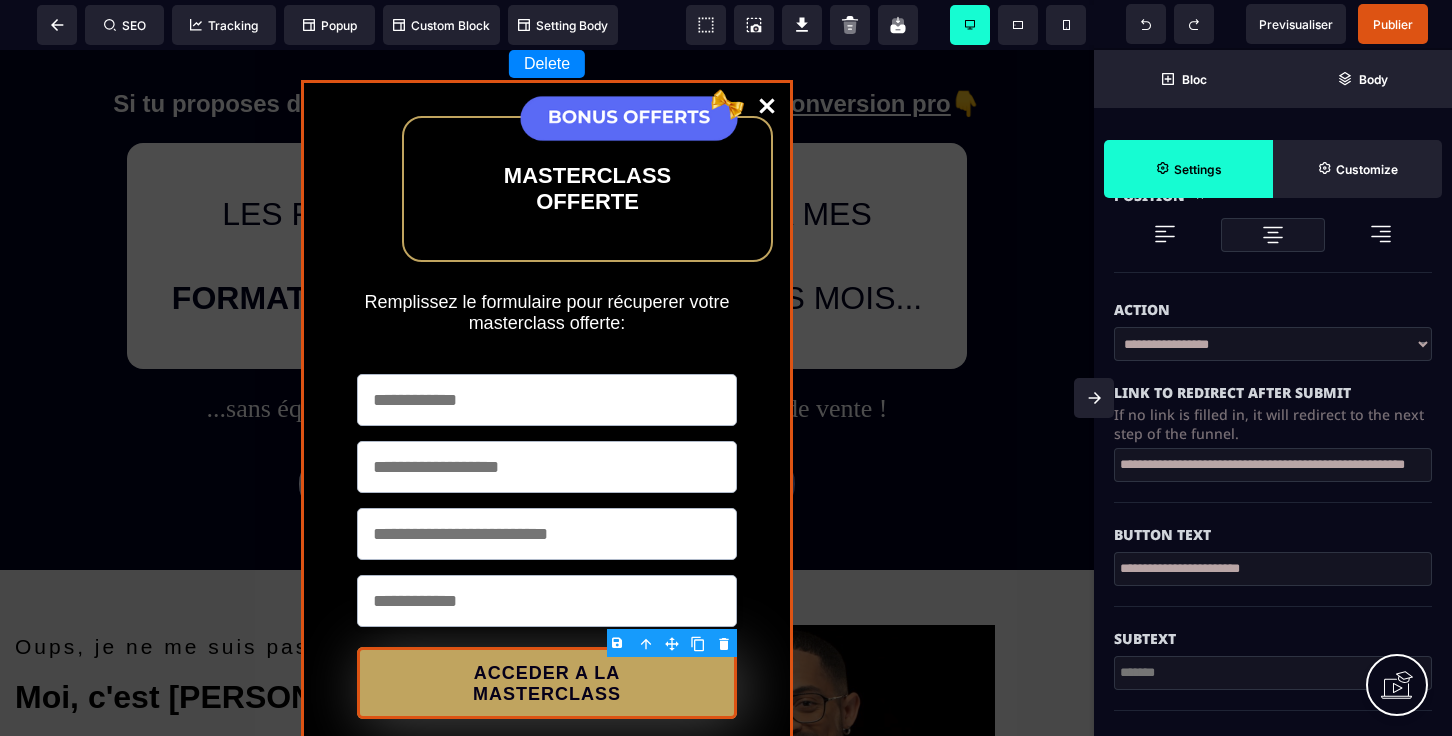 click on "**********" at bounding box center (1273, 465) 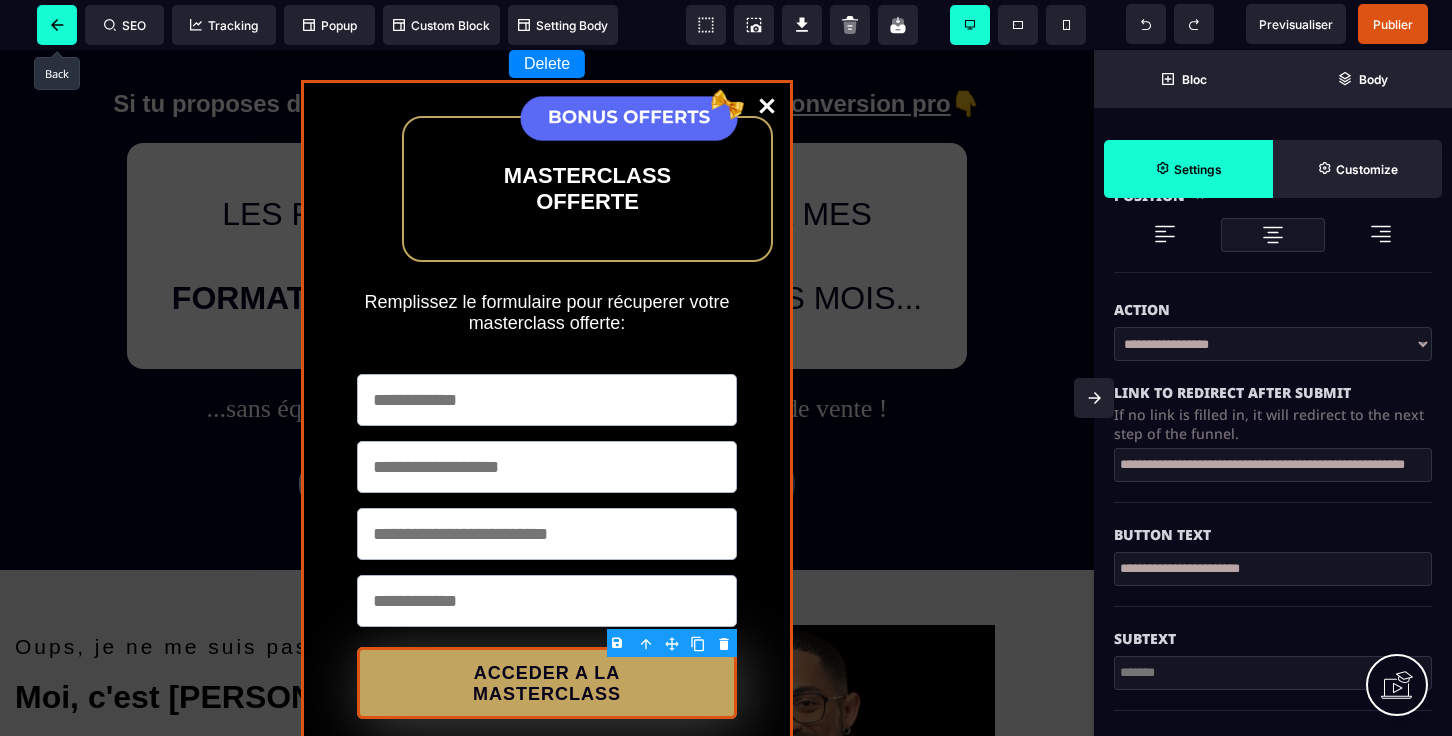 click at bounding box center [57, 25] 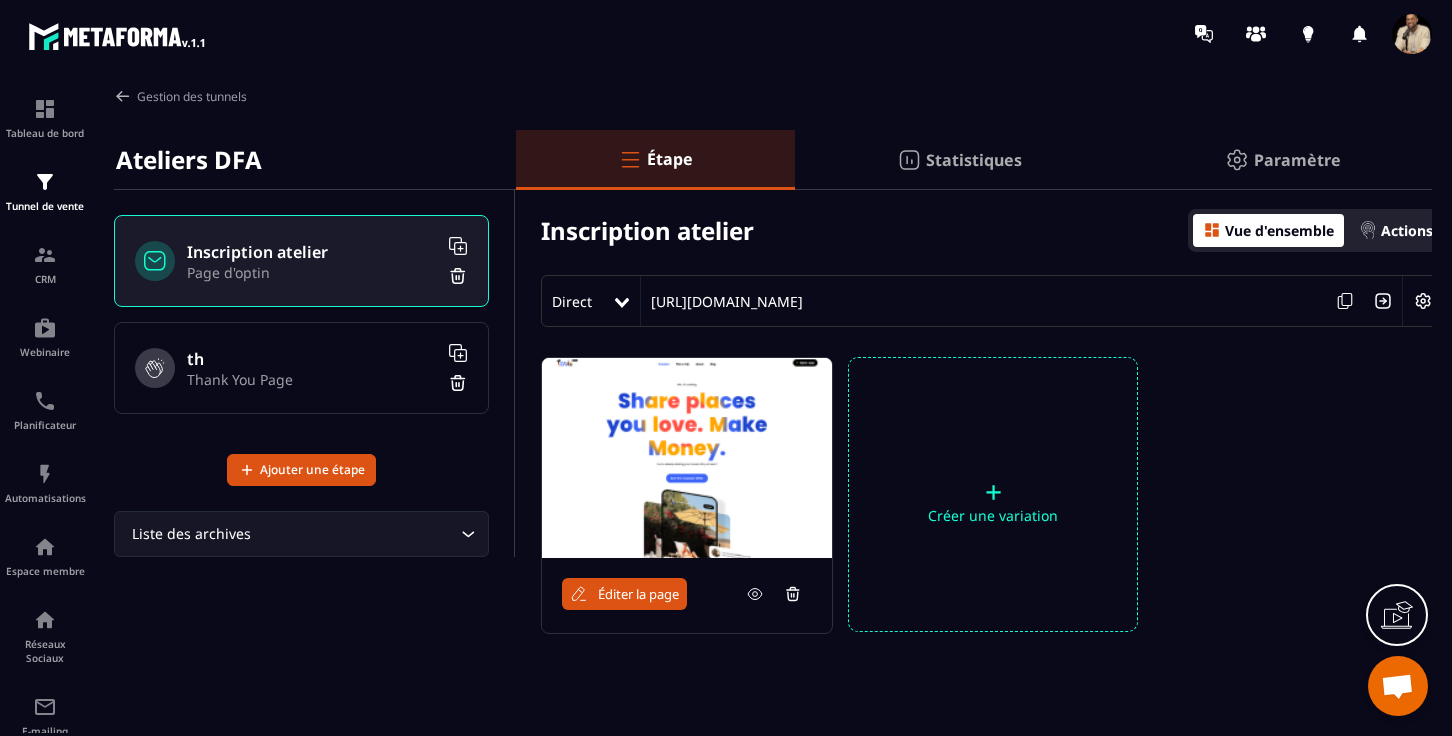click on "th Thank You Page" at bounding box center (301, 368) 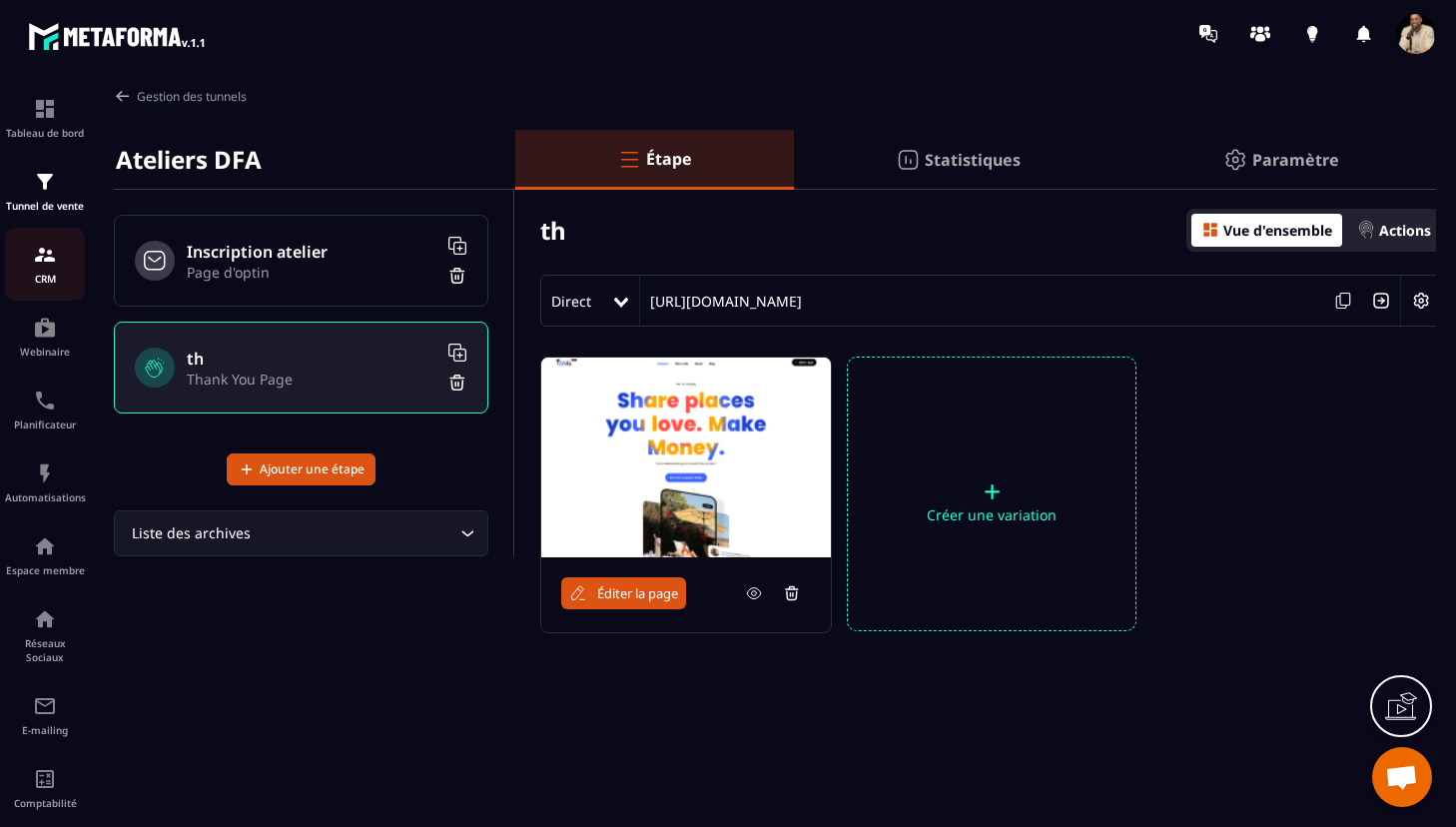 click on "CRM" at bounding box center [45, 264] 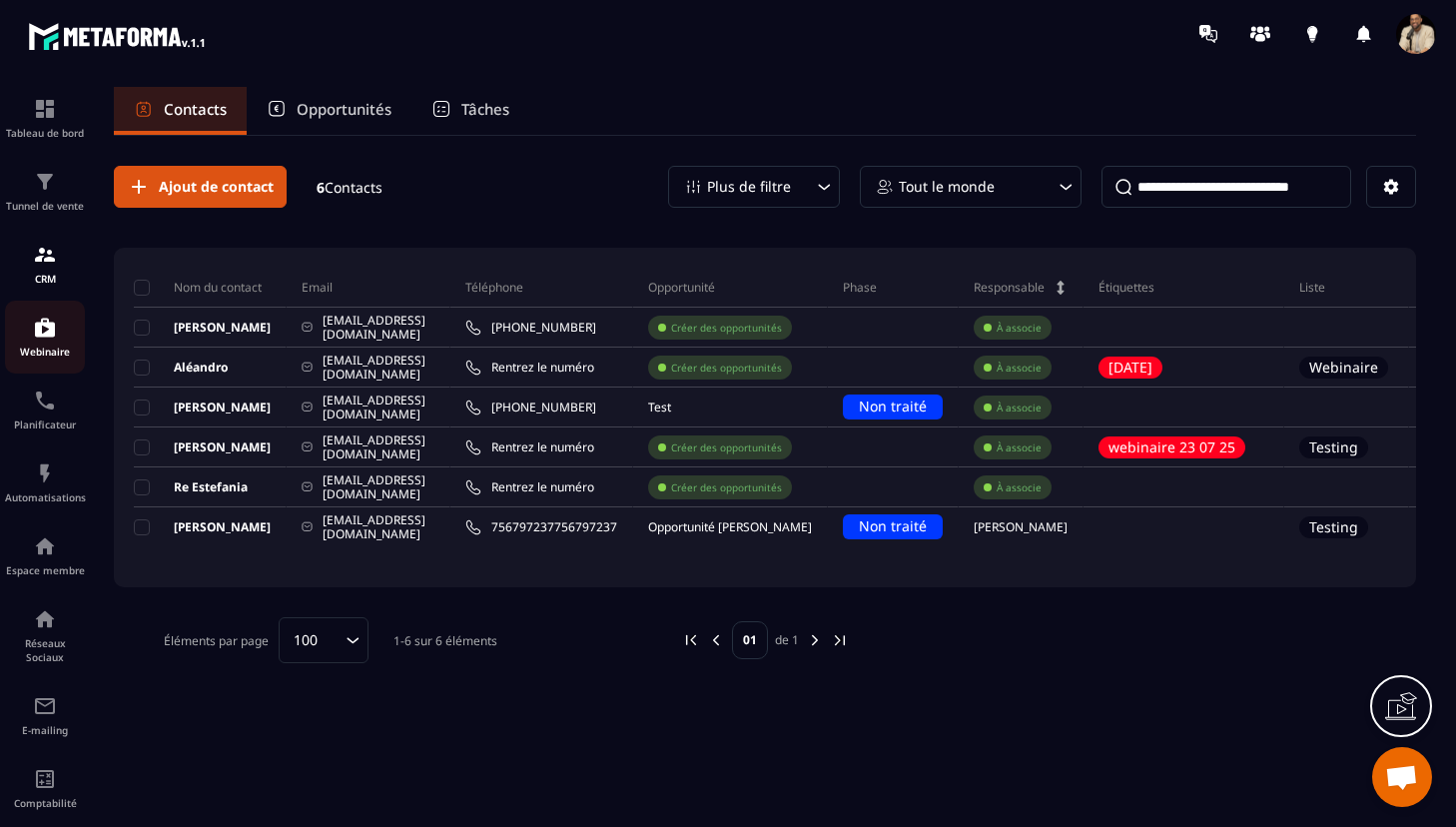 click on "Webinaire" at bounding box center [45, 337] 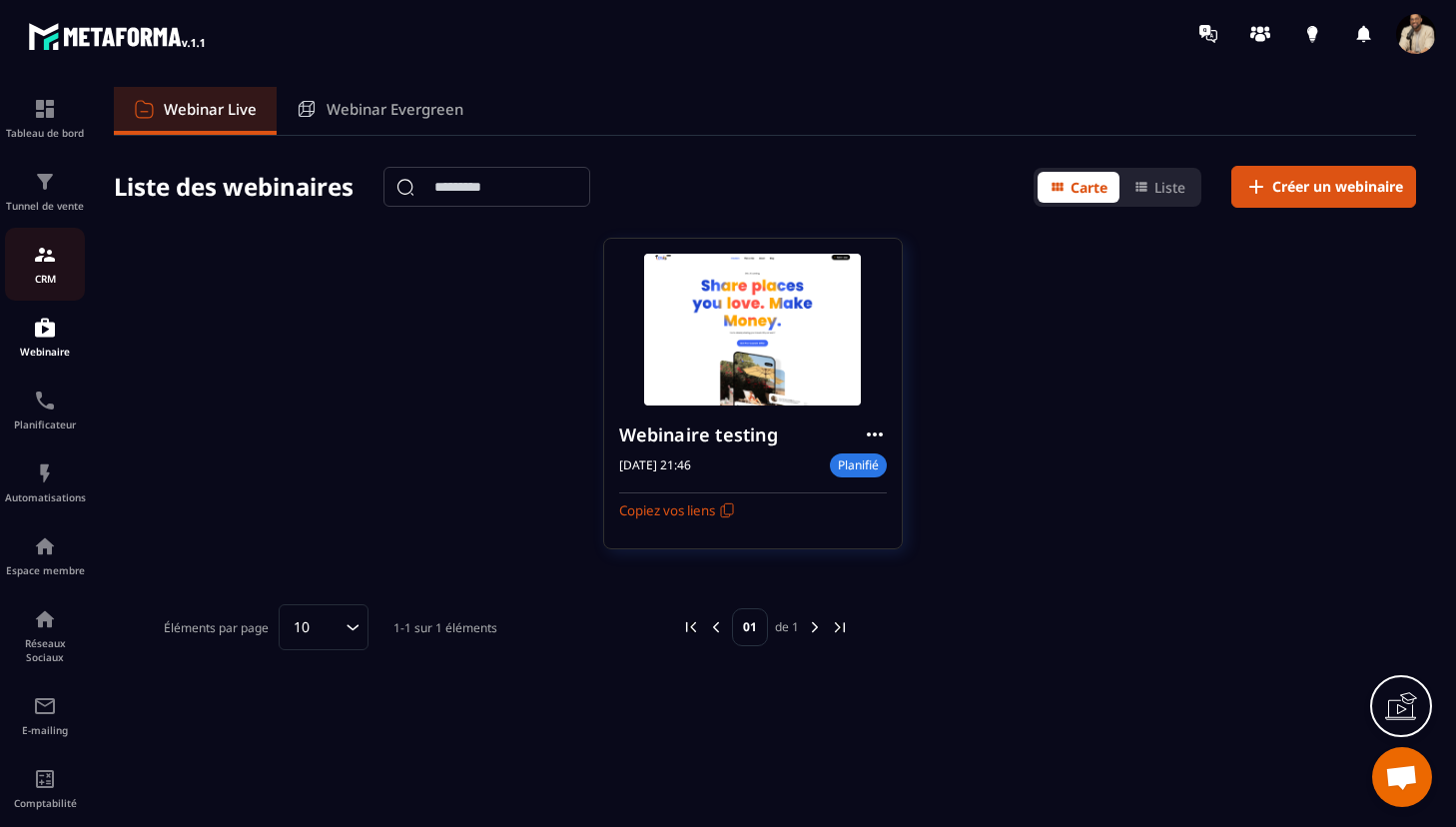 click on "CRM" at bounding box center [45, 264] 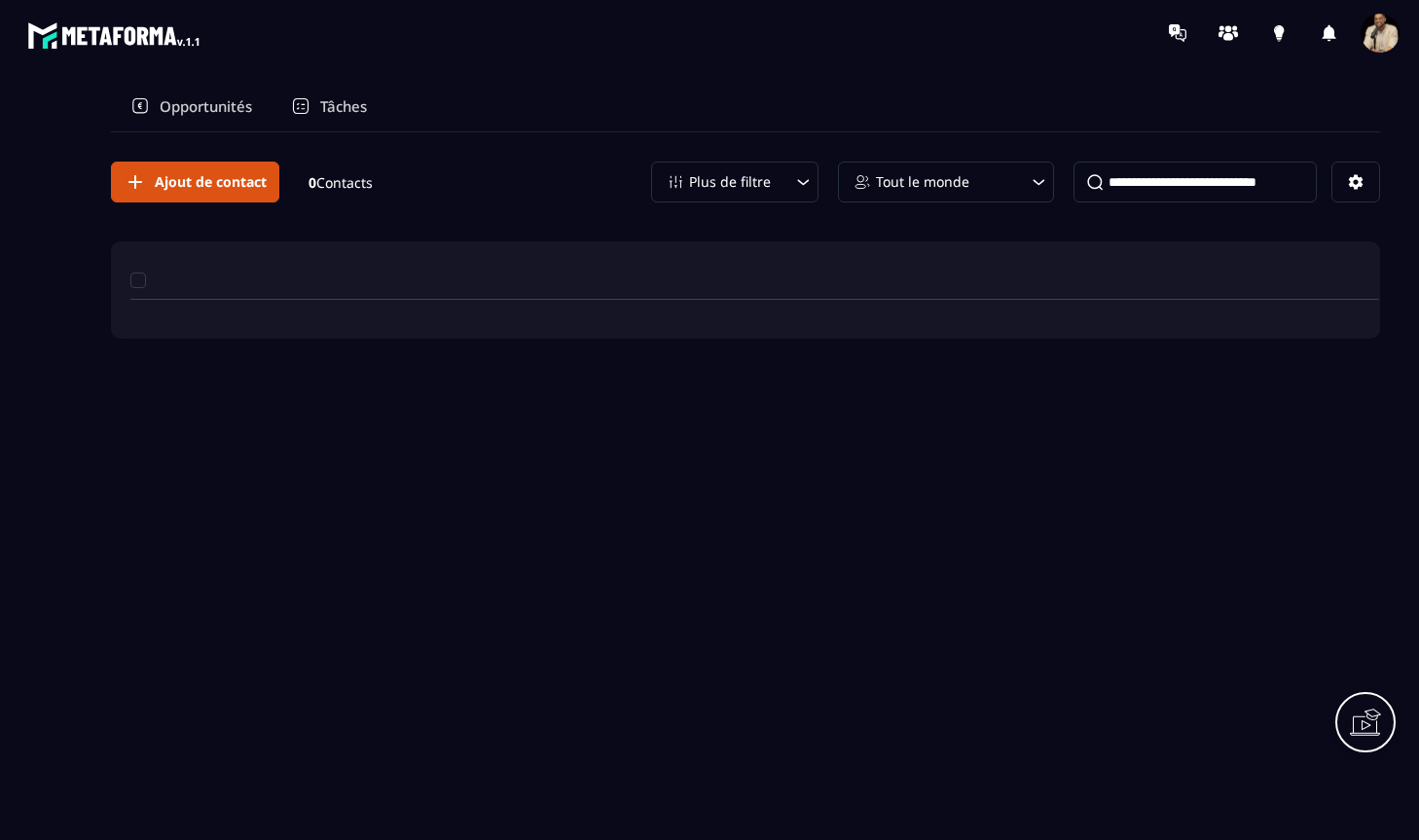 scroll, scrollTop: 0, scrollLeft: 0, axis: both 